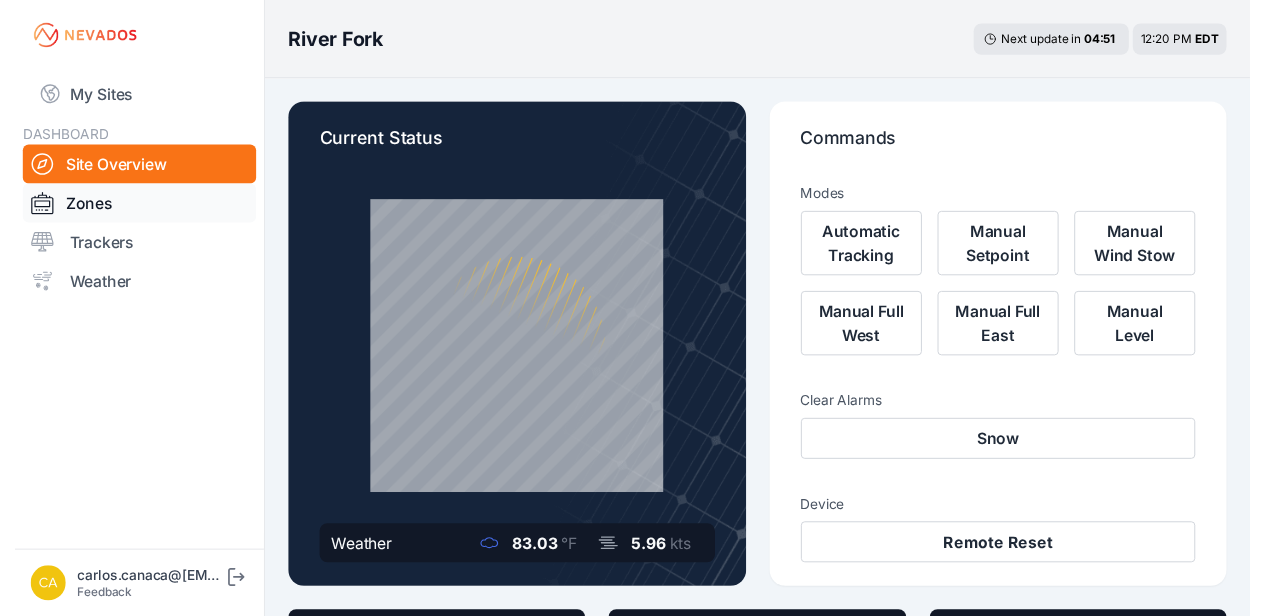 scroll, scrollTop: 0, scrollLeft: 0, axis: both 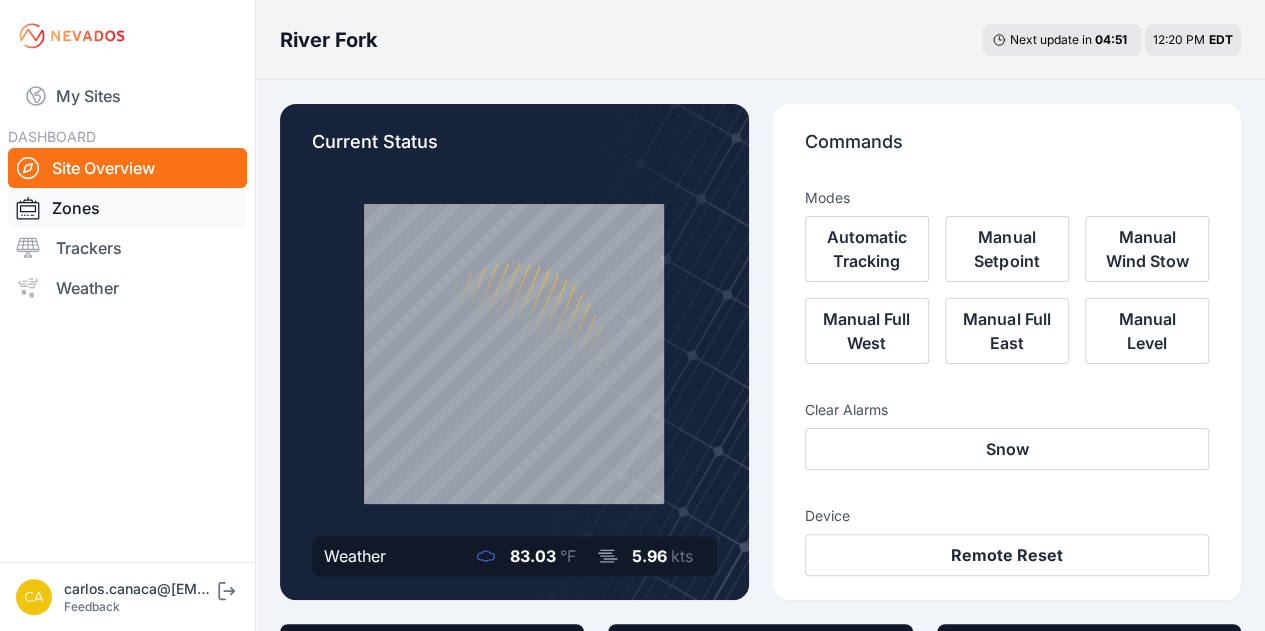 click on "Zones" at bounding box center (127, 208) 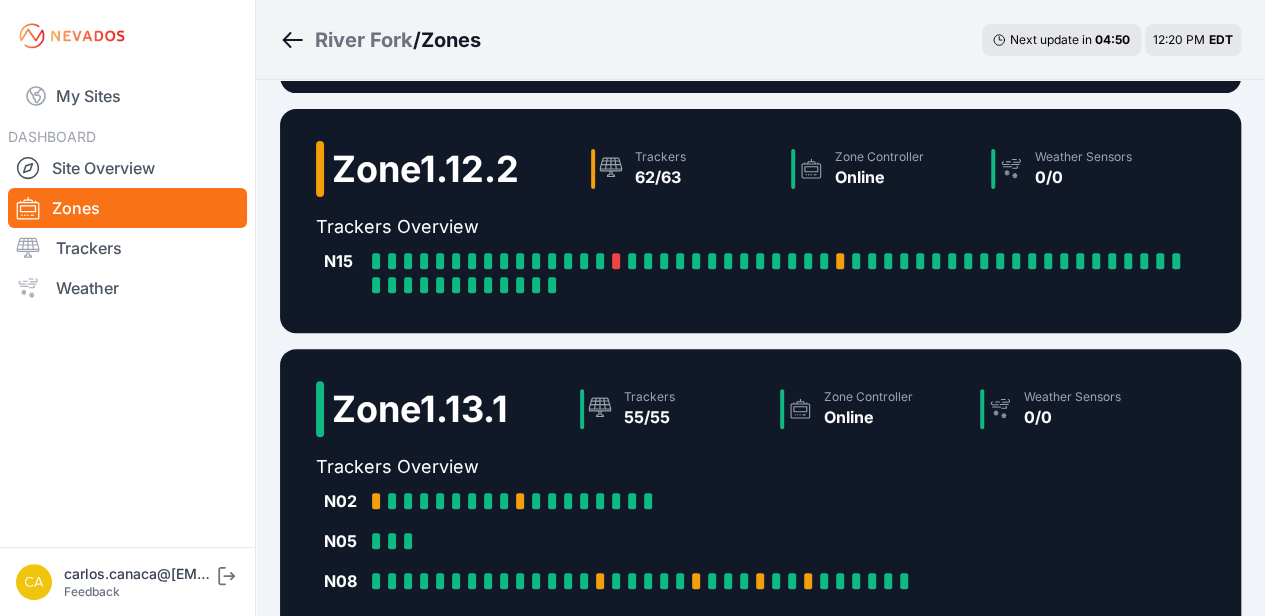 scroll, scrollTop: 697, scrollLeft: 0, axis: vertical 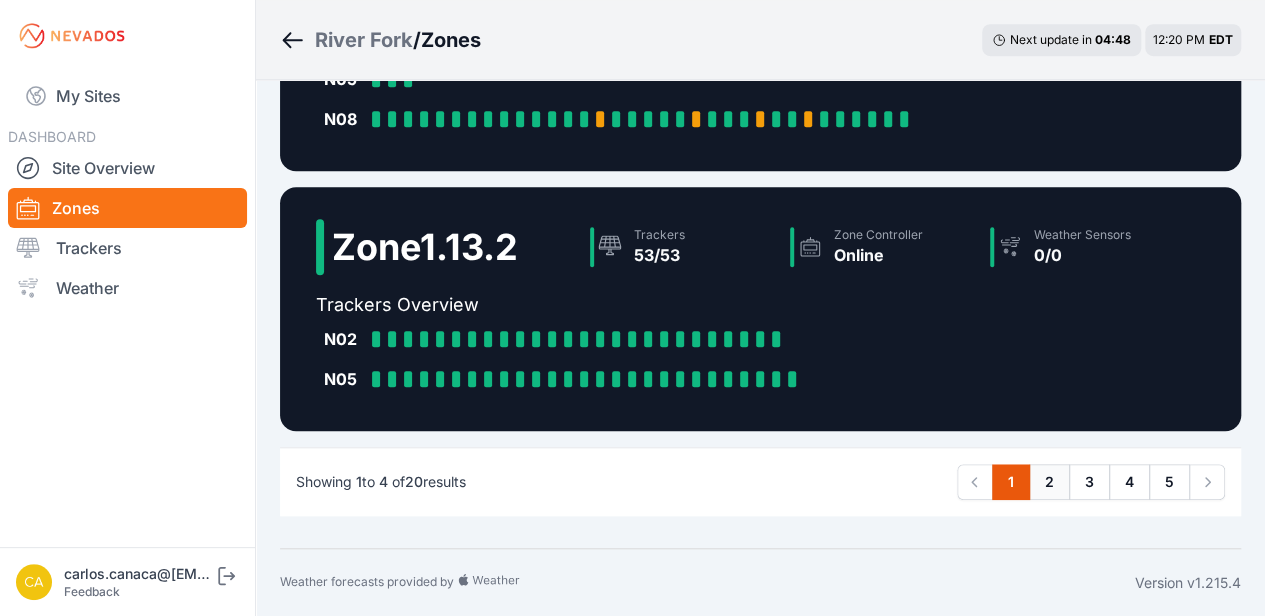 click on "2" at bounding box center [1049, 482] 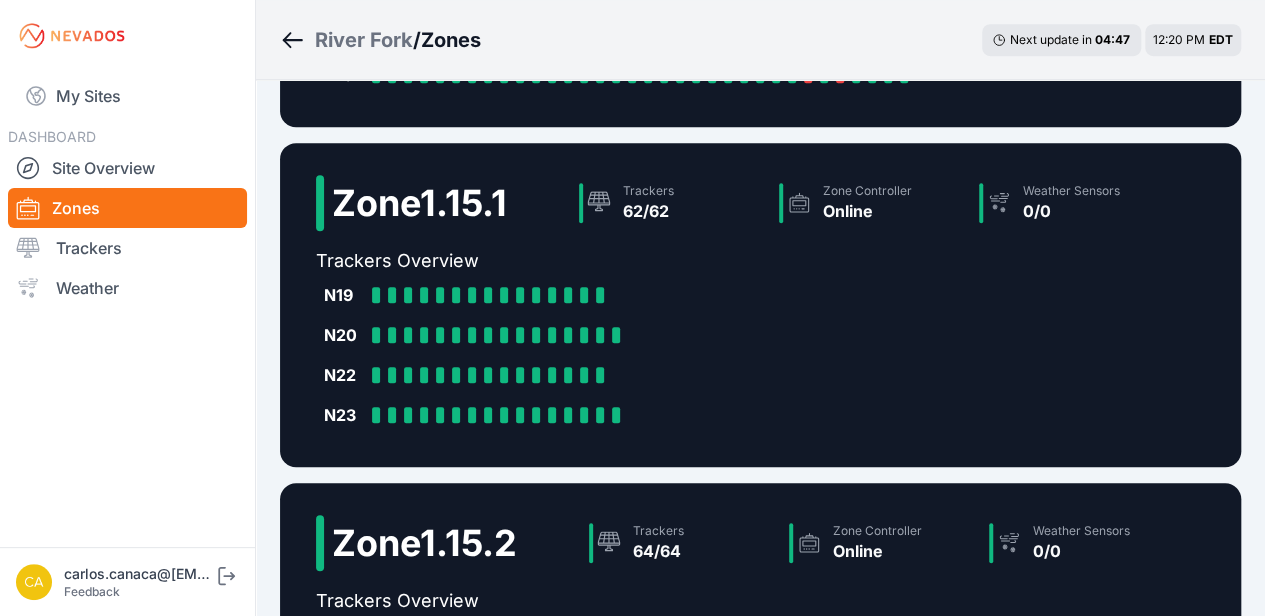 scroll, scrollTop: 462, scrollLeft: 0, axis: vertical 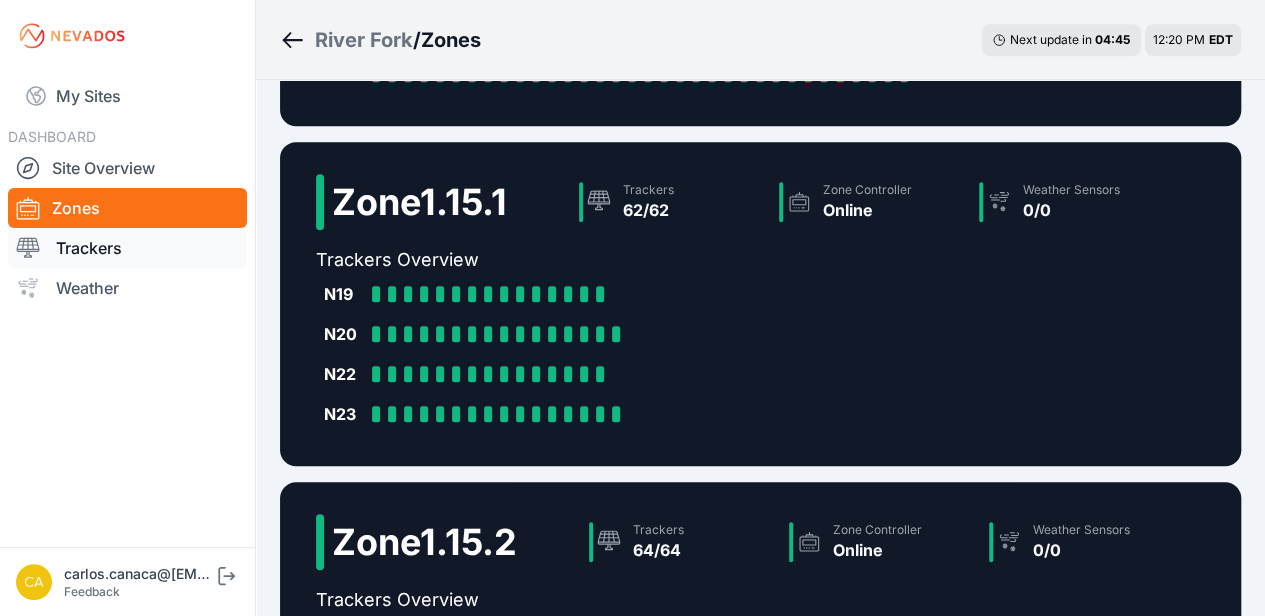 click on "Trackers" at bounding box center (127, 248) 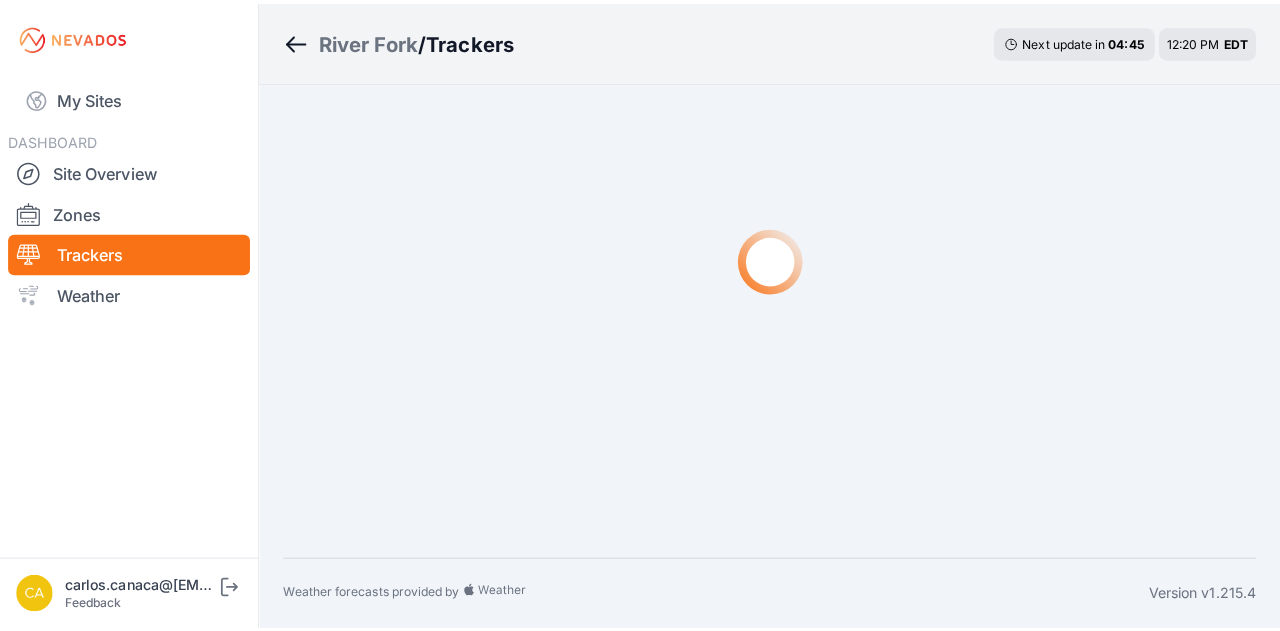 scroll, scrollTop: 0, scrollLeft: 0, axis: both 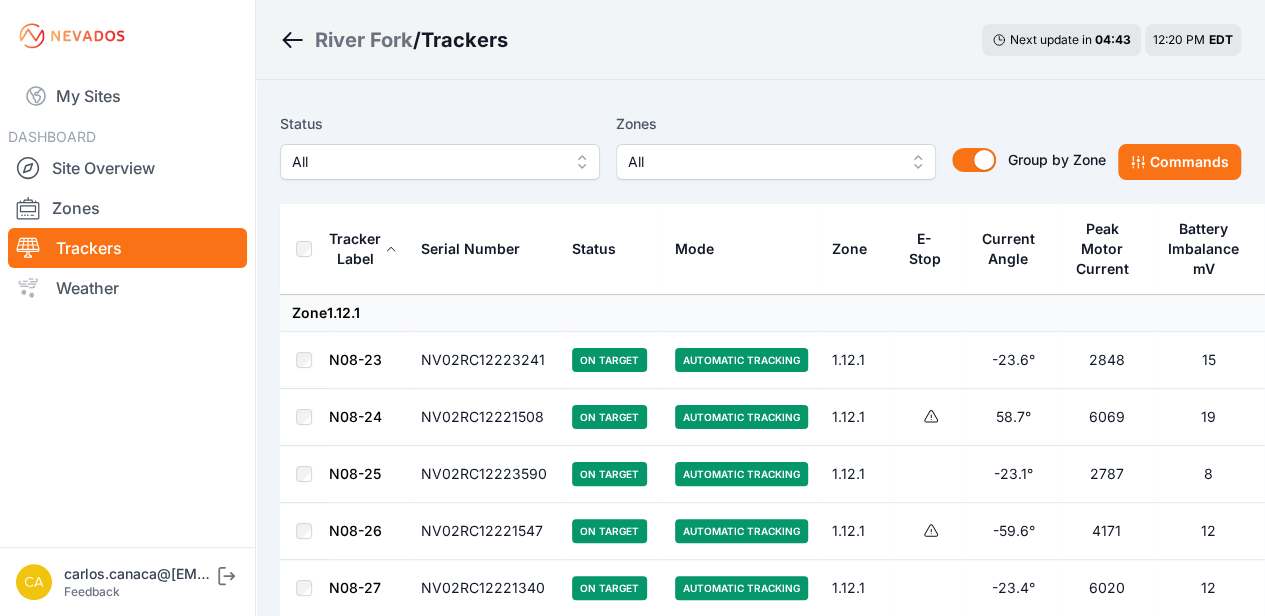 click on "All" at bounding box center (762, 162) 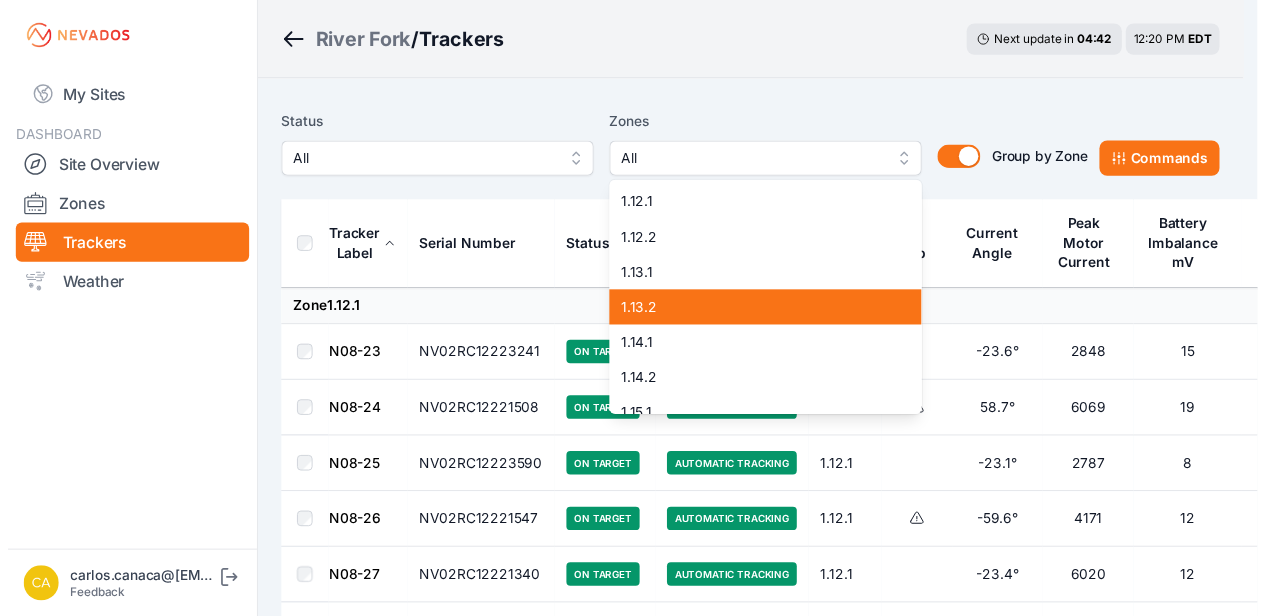 scroll, scrollTop: 488, scrollLeft: 0, axis: vertical 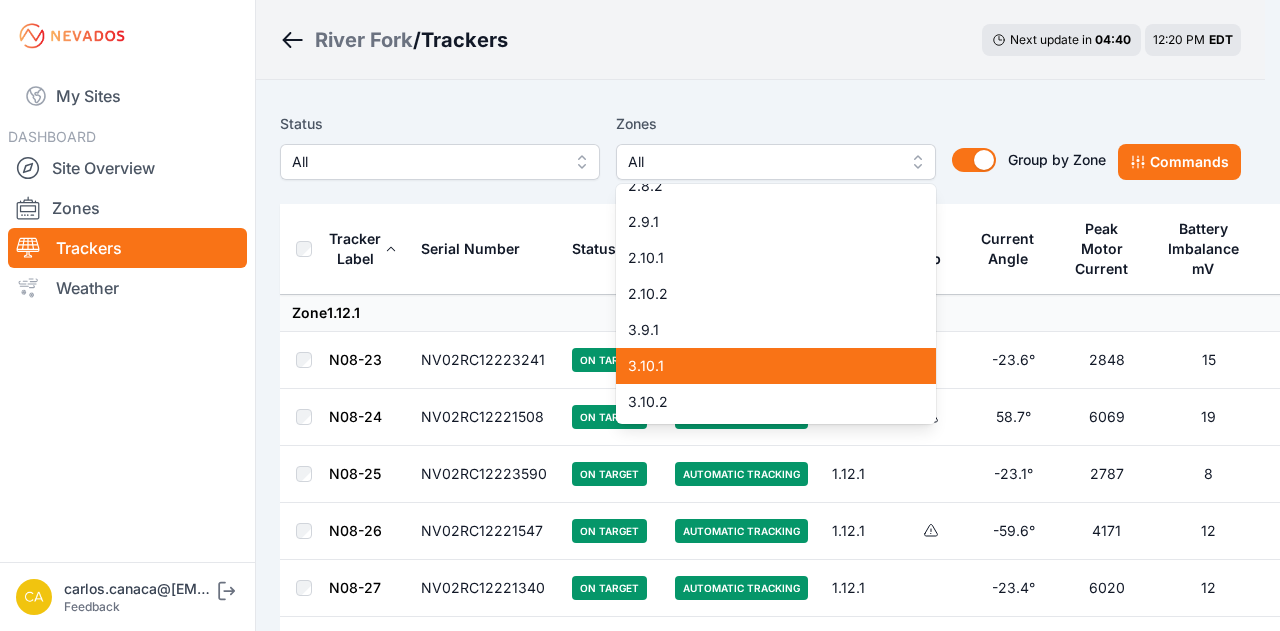 click on "3.10.1" at bounding box center [776, 366] 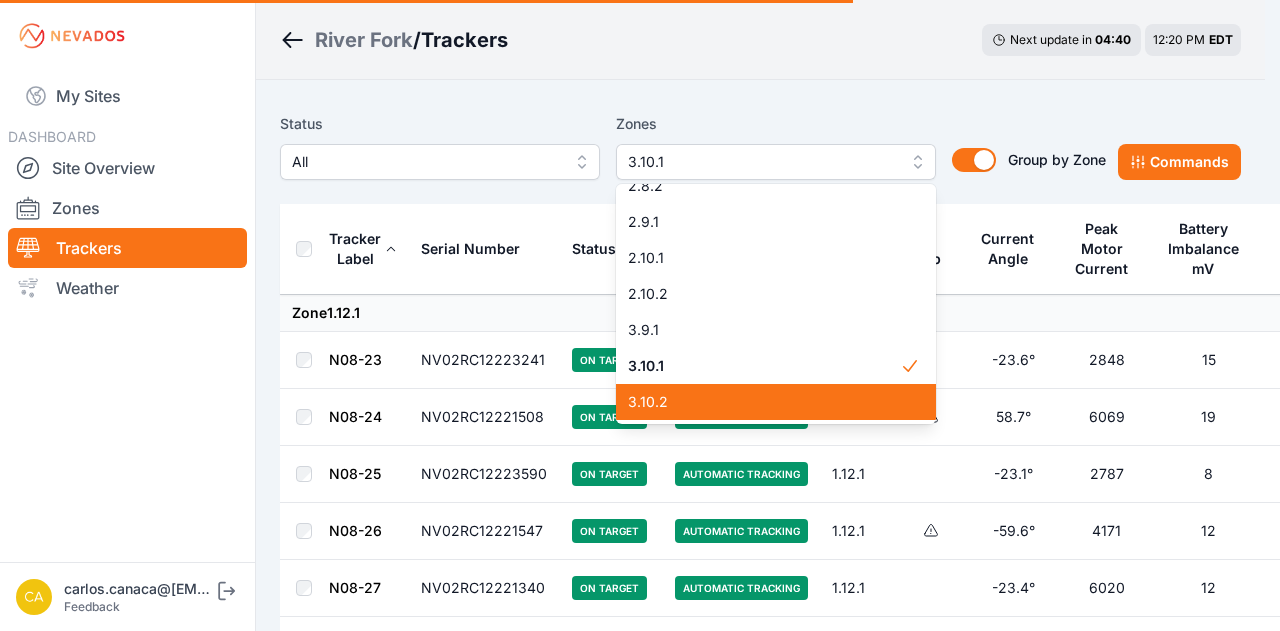 click on "3.10.2" at bounding box center (764, 402) 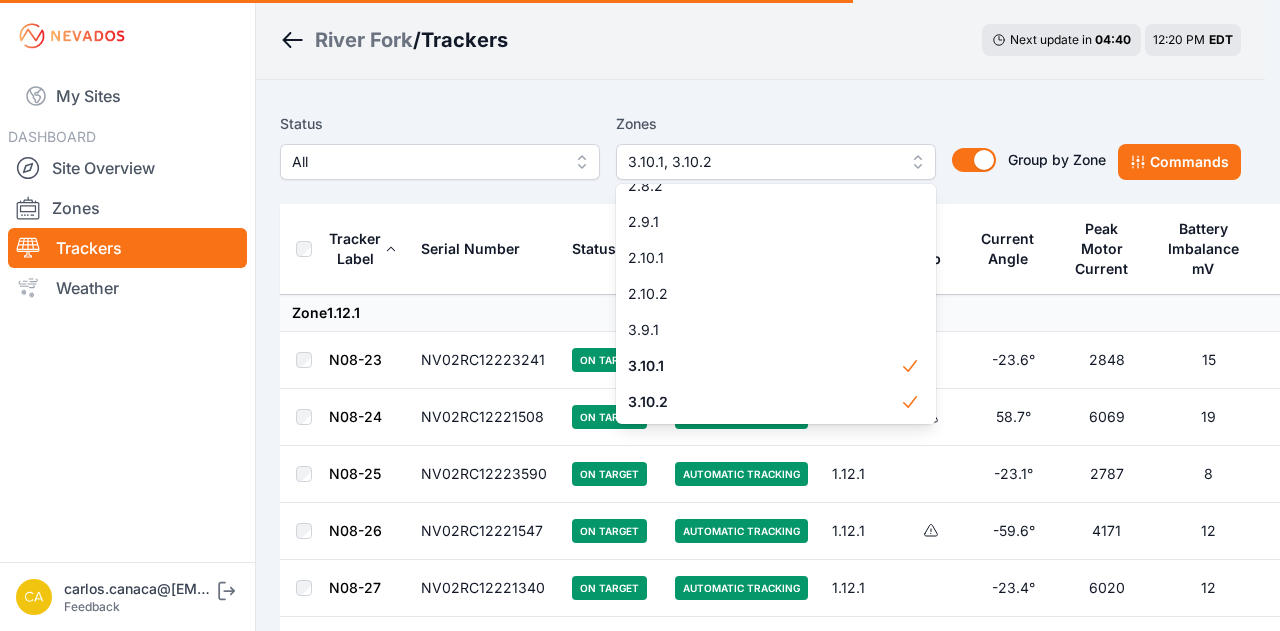 click on "Status All Zones 3.10.1, 3.10.2 1.12.1 1.12.2 1.13.1 1.13.2 1.14.1 1.14.2 1.15.1 1.15.2 2.1.1 2.1.2 2.4.1 2.4.2 2.8.1 2.8.2 2.9.1 2.10.1 2.10.2 3.9.1 3.10.1 3.10.2 Group by Zone Group by Zone Commands Tracker Label Serial Number Status Mode Zone E-Stop Current Angle Peak Motor Current Battery Imbalance mV Pony Panel mV Zone  1.12.1 N08-23 NV02RC12223241 On Target Automatic Tracking 1.12.1 -23.6° 2848 15 27350 N08-24 NV02RC12221508 On Target Automatic Tracking 1.12.1 58.7° 6069 19 28350 N08-25 NV02RC12223590 On Target Automatic Tracking 1.12.1 -23.1° 2787 8 26700 N08-26 NV02RC12221547 On Target Automatic Tracking 1.12.1 -59.6° 4171 12 27070 N08-27 NV02RC12221340 On Target Automatic Tracking 1.12.1 -23.4° 6020 12 29180 N08-28 NV02RC12223743 On Target Automatic Tracking 1.12.1 -50.3° 2951 6 27060 N08-29 NV02RC12221534 On Target Automatic Tracking 1.12.1 -23.5° 2507 15 27370 N08-30 NV02RC12223710 On Target Automatic Tracking 1.12.1 -47.4° 2785 11 27100 N08-31 NV02RC12221721 On Target Automatic Tracking 8" at bounding box center [760, 6041] 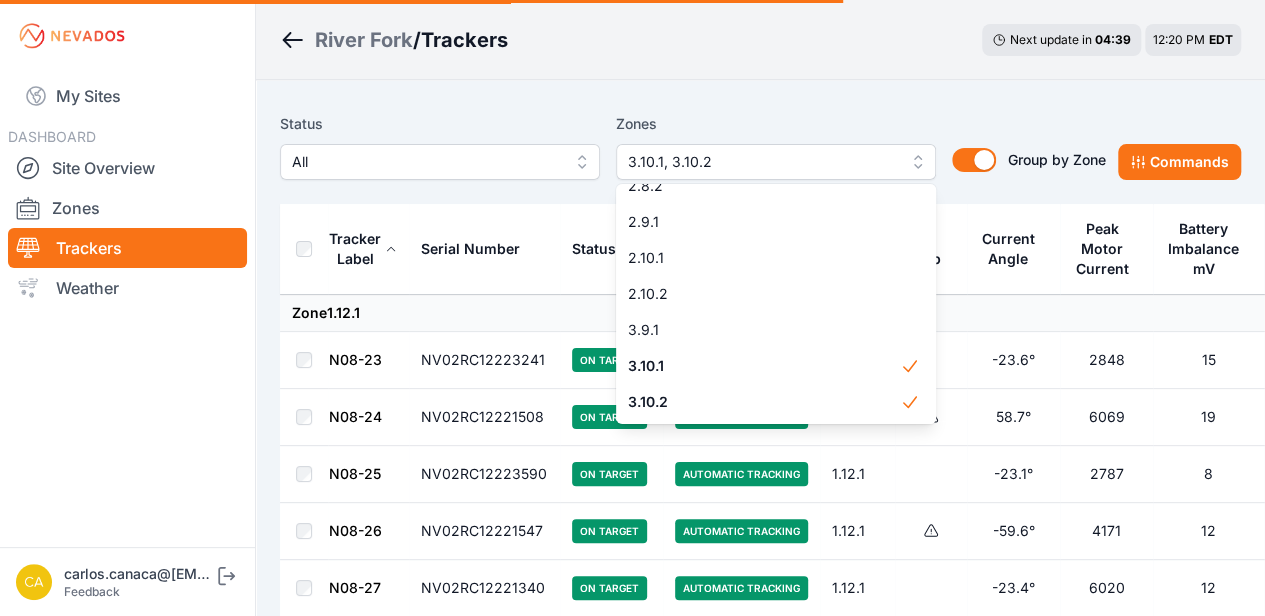 click on "River Fork  /  Trackers Next update in   04 : 39 12:20 PM EDT" at bounding box center (760, 40) 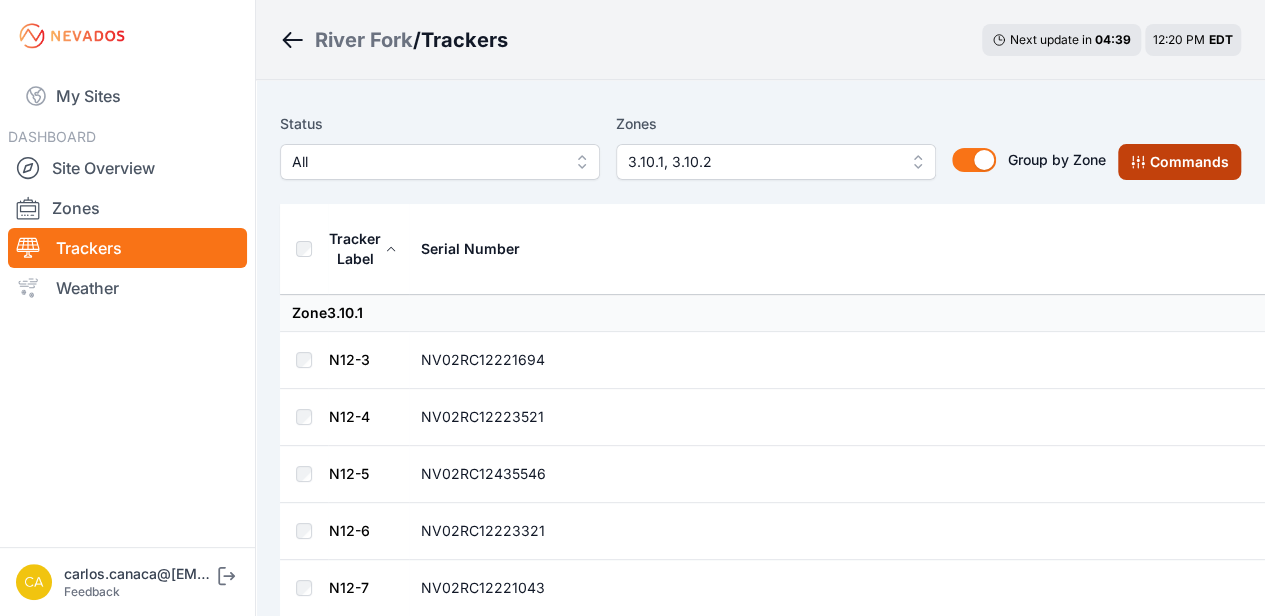 click 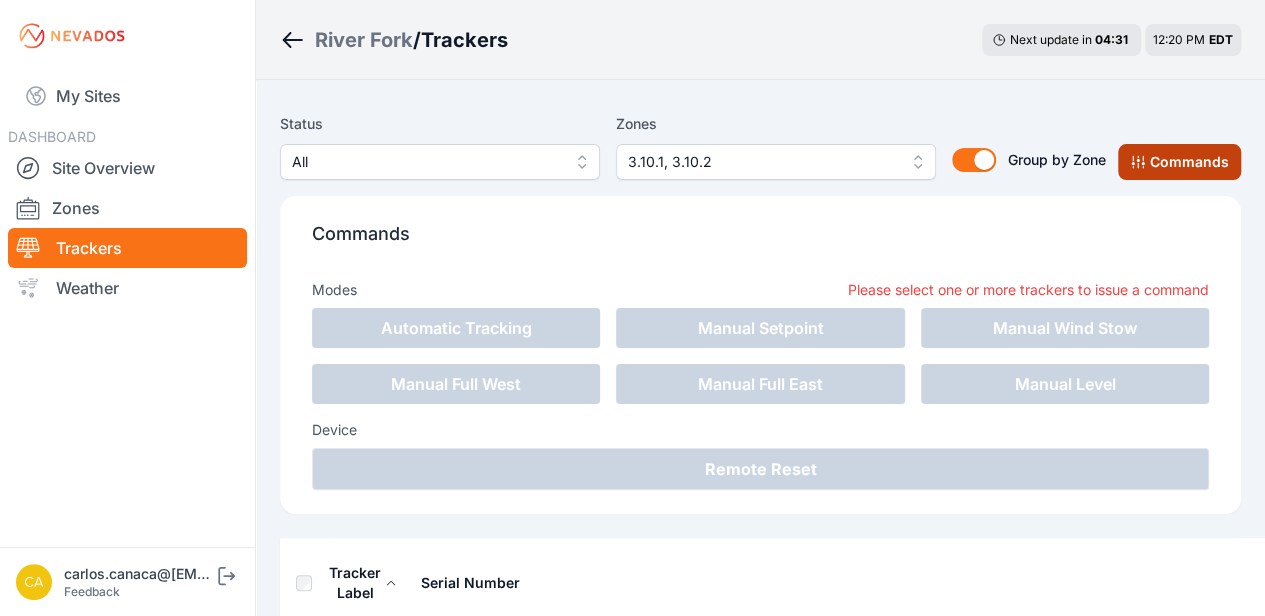 click on "Commands" at bounding box center [1179, 162] 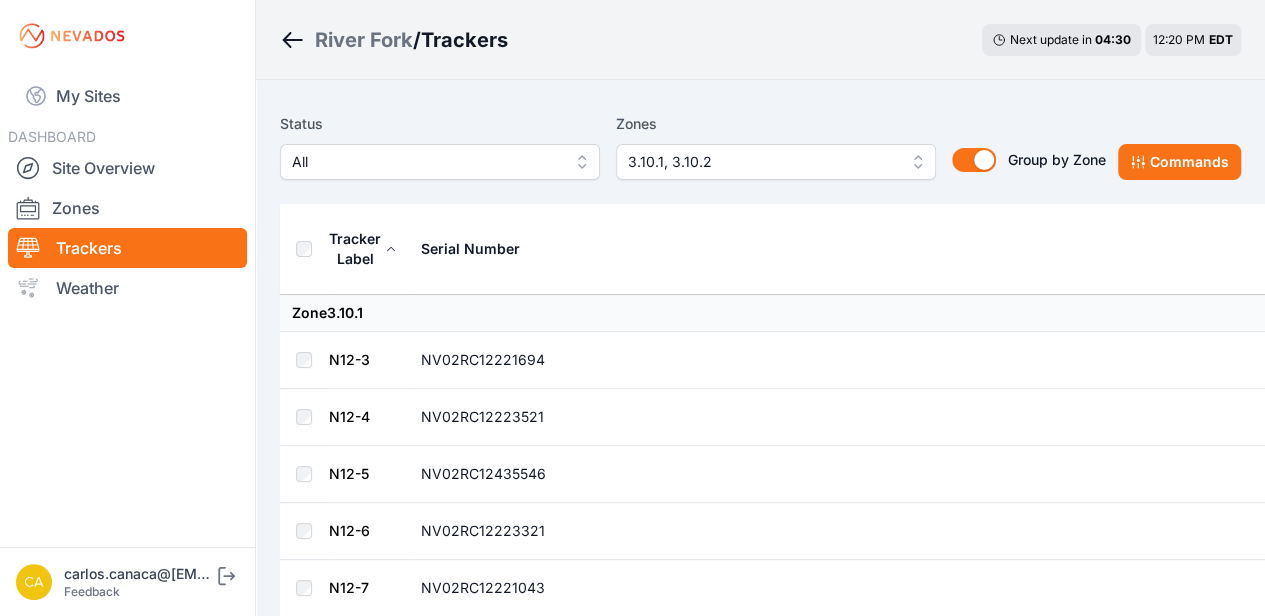 click on "Status All Zones 3.10.1, 3.10.2 Group by Zone Group by Zone Commands" at bounding box center (760, 146) 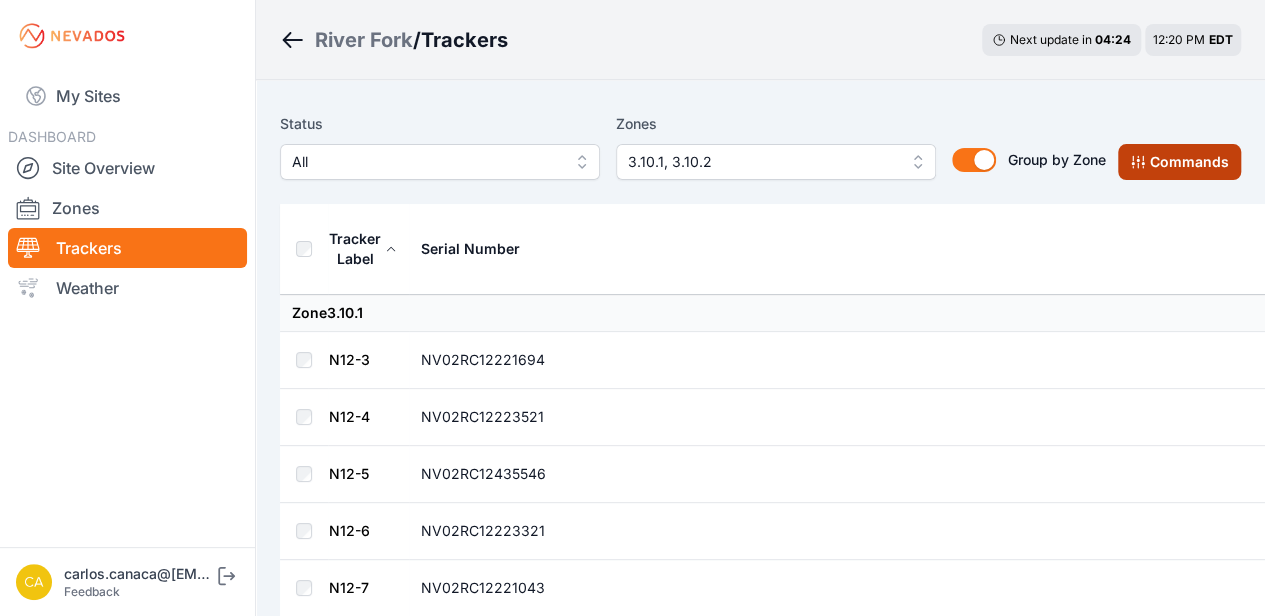 click on "Commands" at bounding box center (1179, 162) 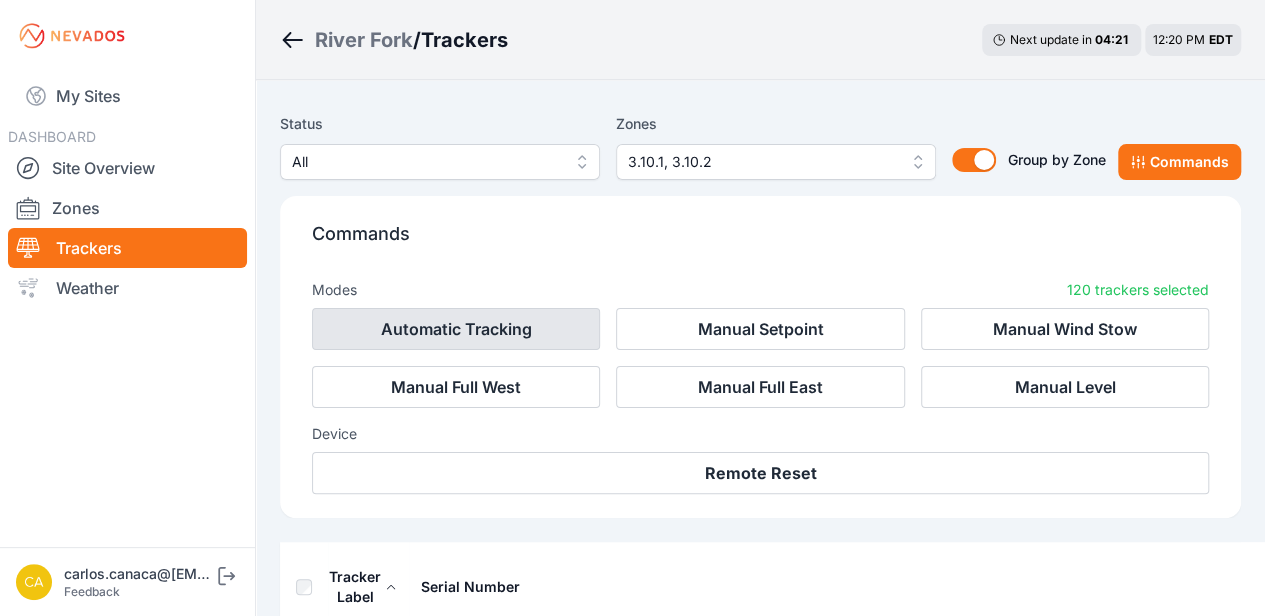 click on "Automatic Tracking" at bounding box center (456, 329) 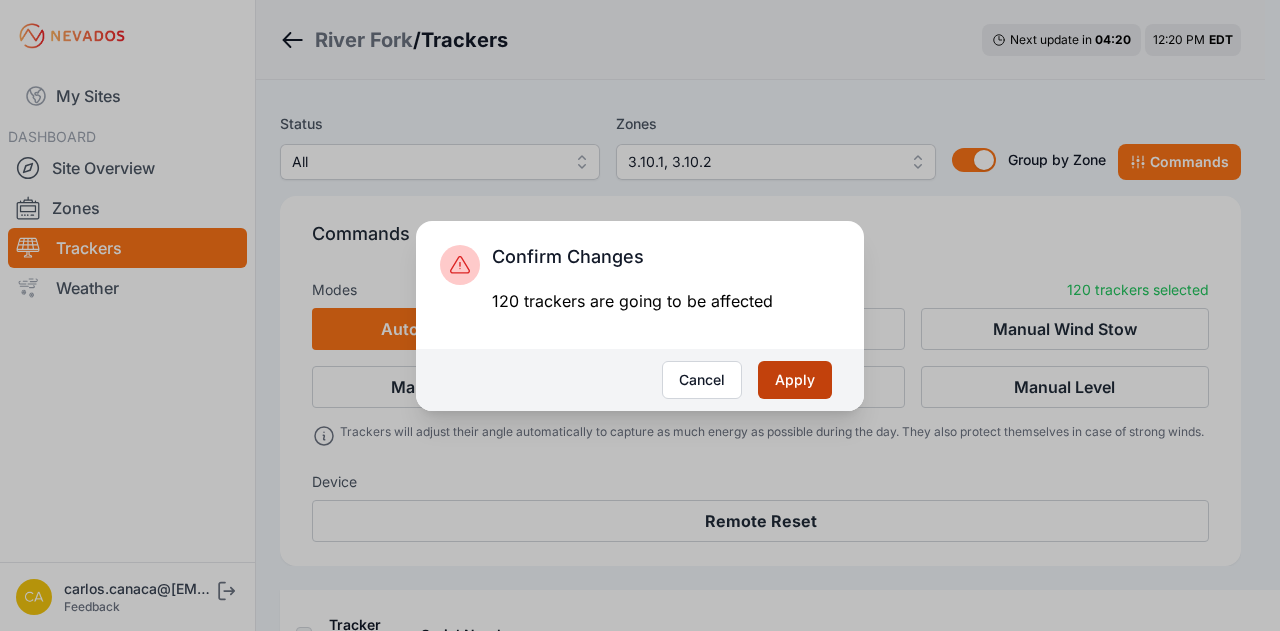 click on "Apply" at bounding box center [795, 380] 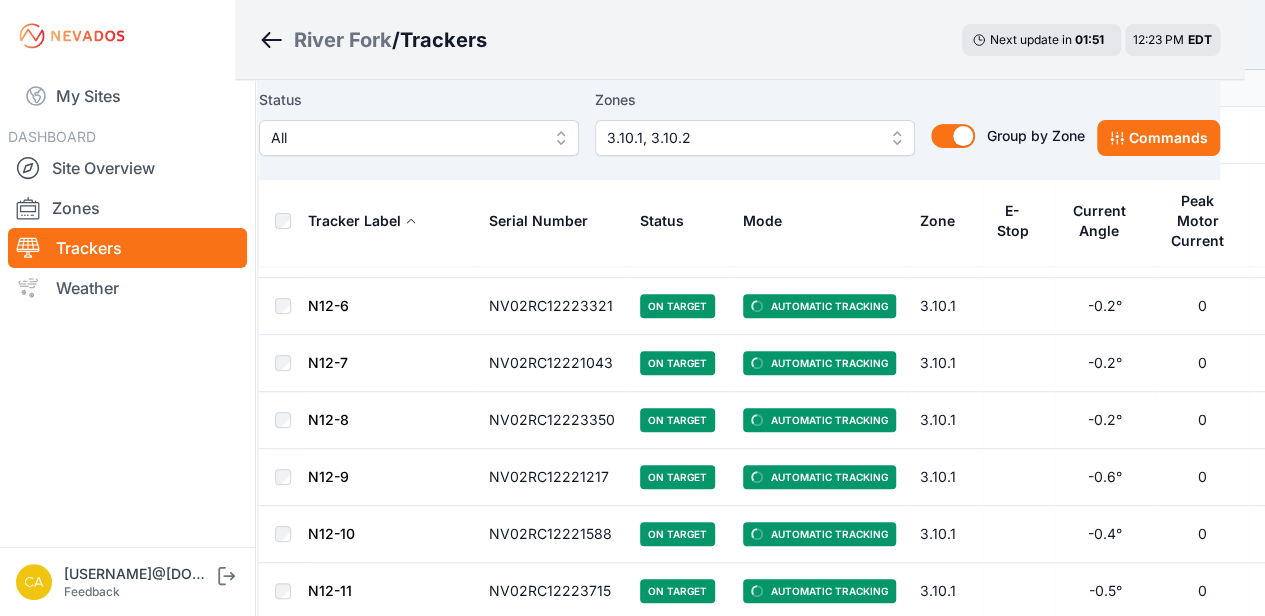 scroll, scrollTop: 207, scrollLeft: 21, axis: both 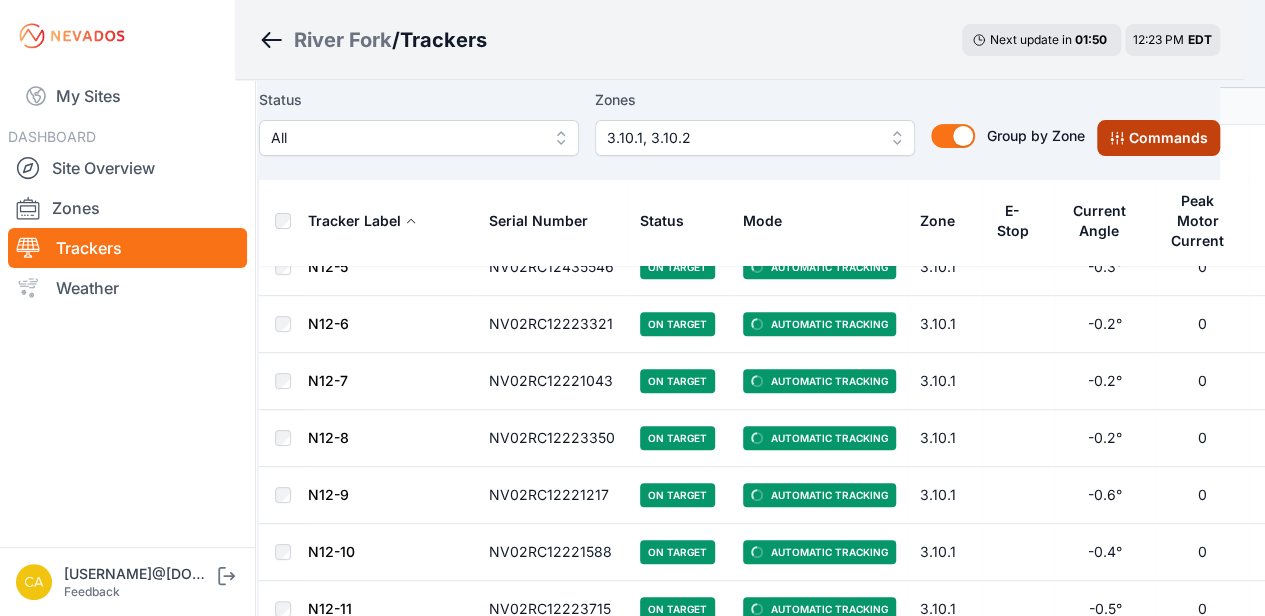 click on "Commands" at bounding box center (1158, 138) 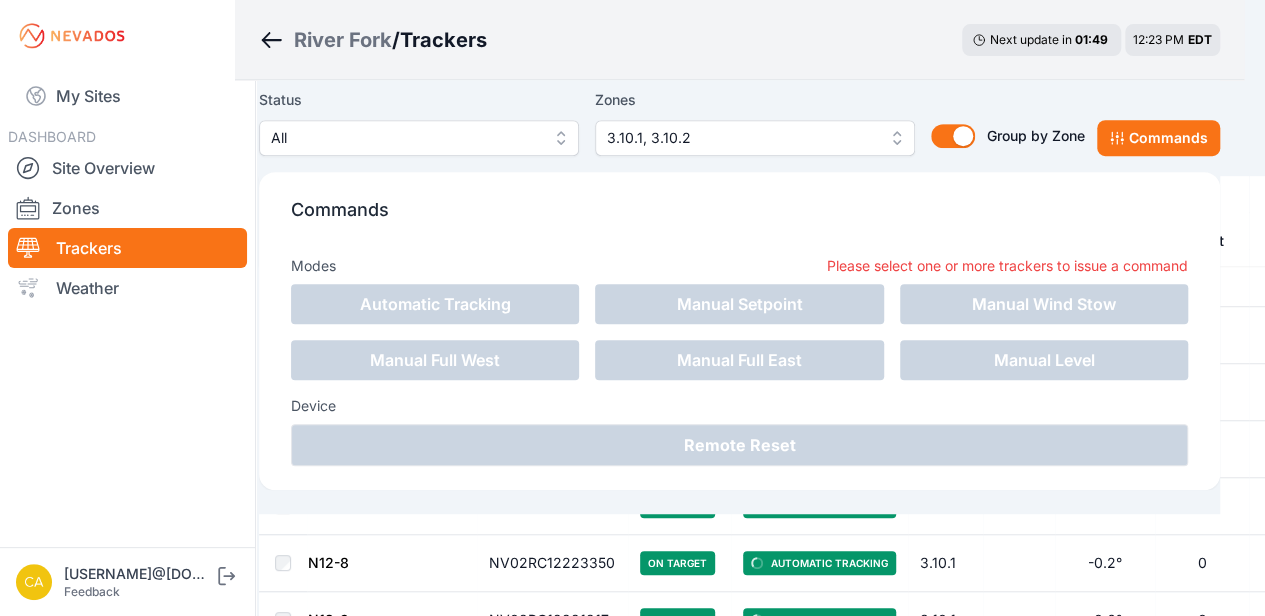 scroll, scrollTop: 540, scrollLeft: 21, axis: both 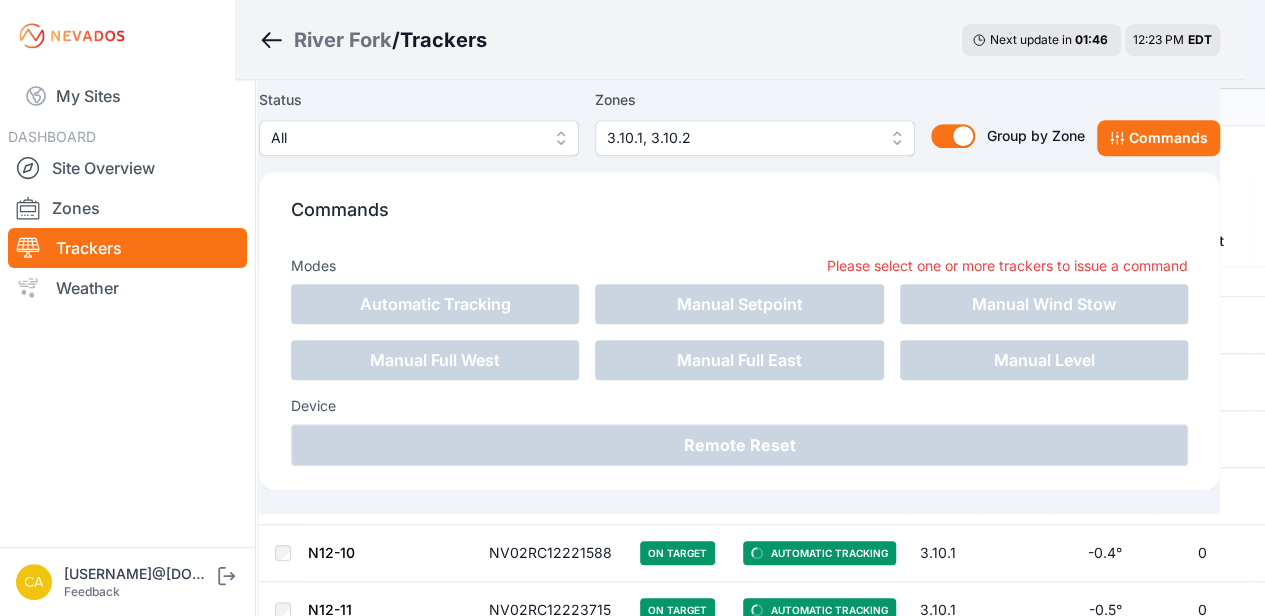 click on "River Fork  /  Trackers Next update in   [TIME] [TIME] [TIME]" at bounding box center [739, 40] 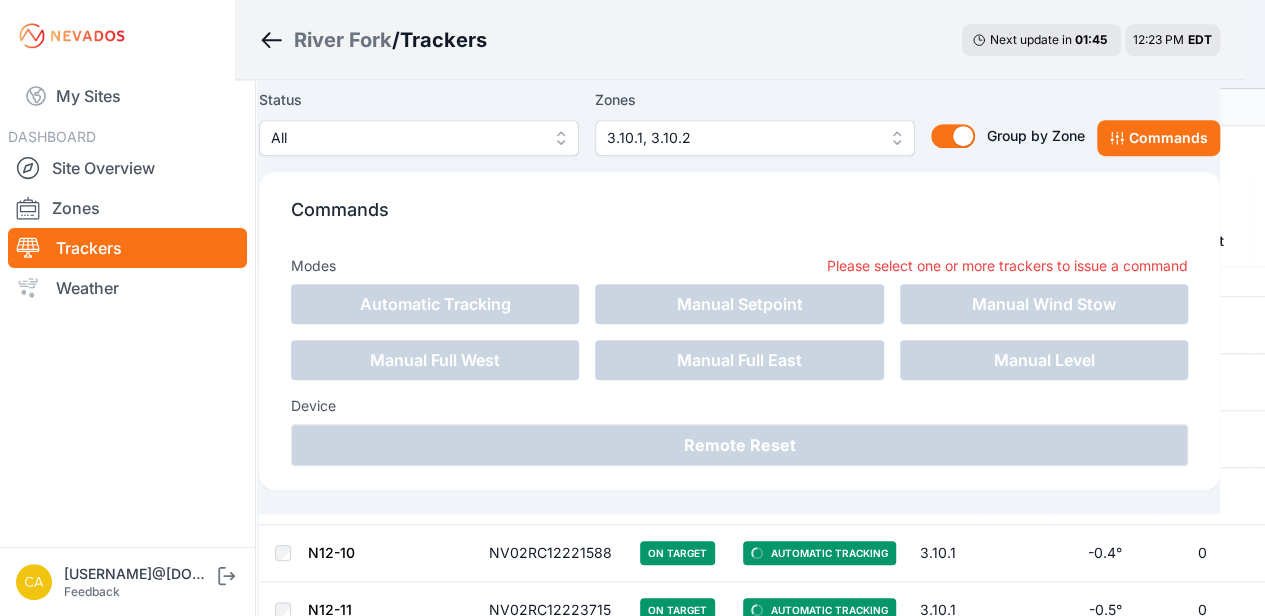 click on "Commands Modes Please select one or more trackers to issue a command Automatic Tracking Manual Setpoint Manual Wind Stow Manual Full West Manual Full East Manual Level Device Remote Reset" at bounding box center [739, 323] 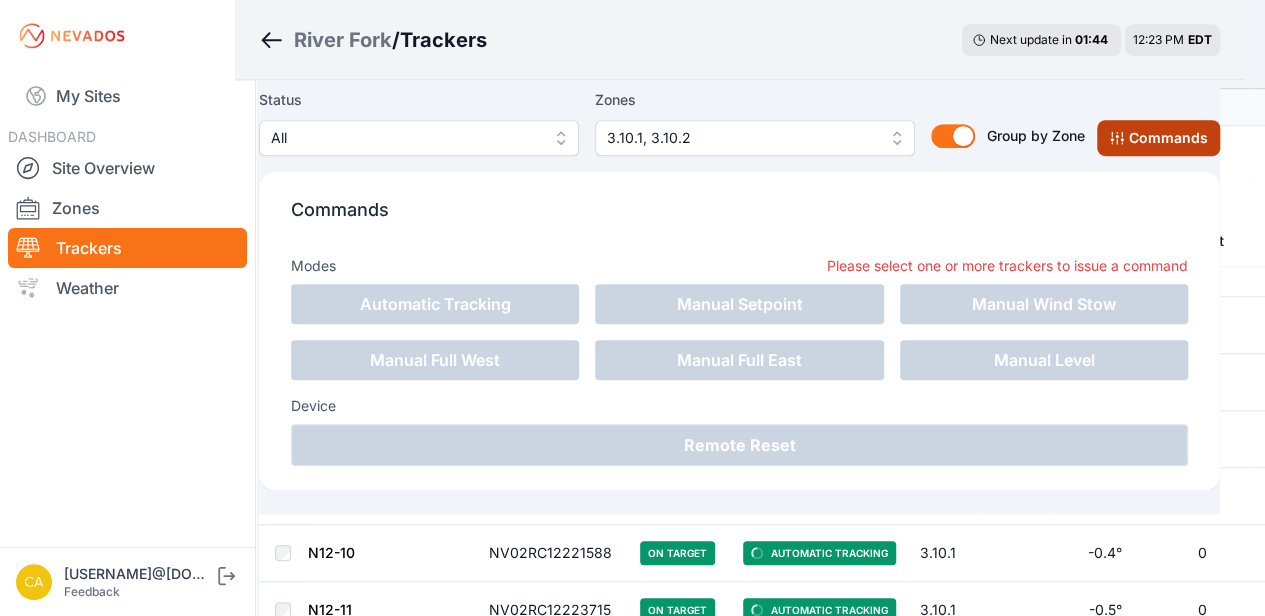 click on "Commands" at bounding box center [1158, 138] 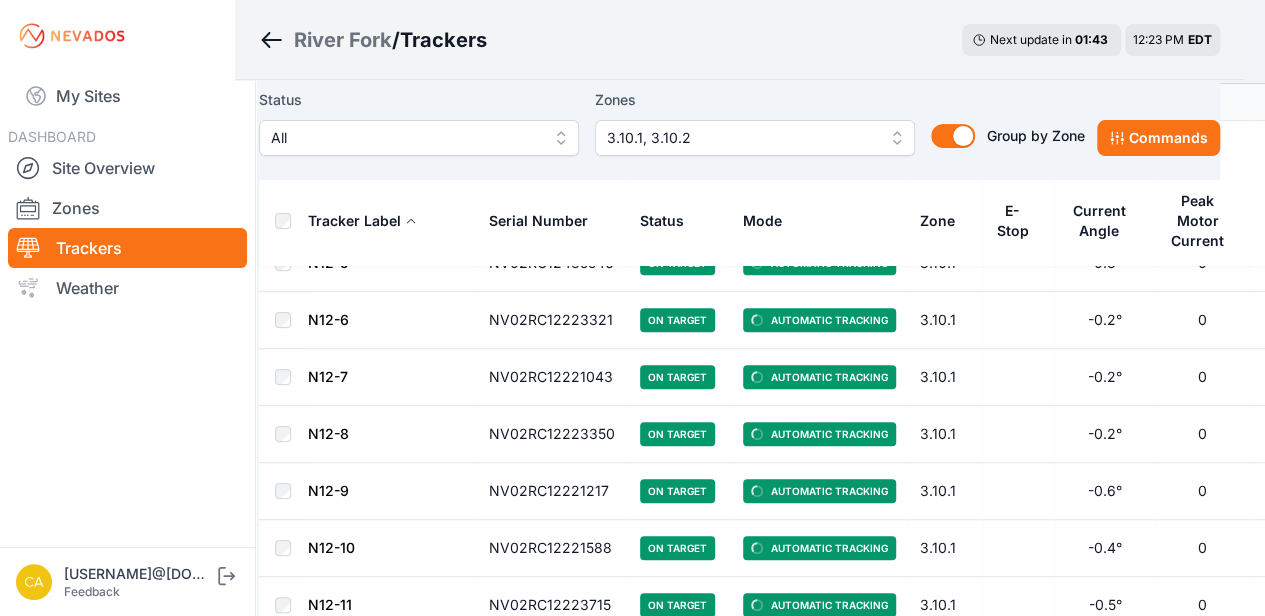 scroll, scrollTop: 207, scrollLeft: 21, axis: both 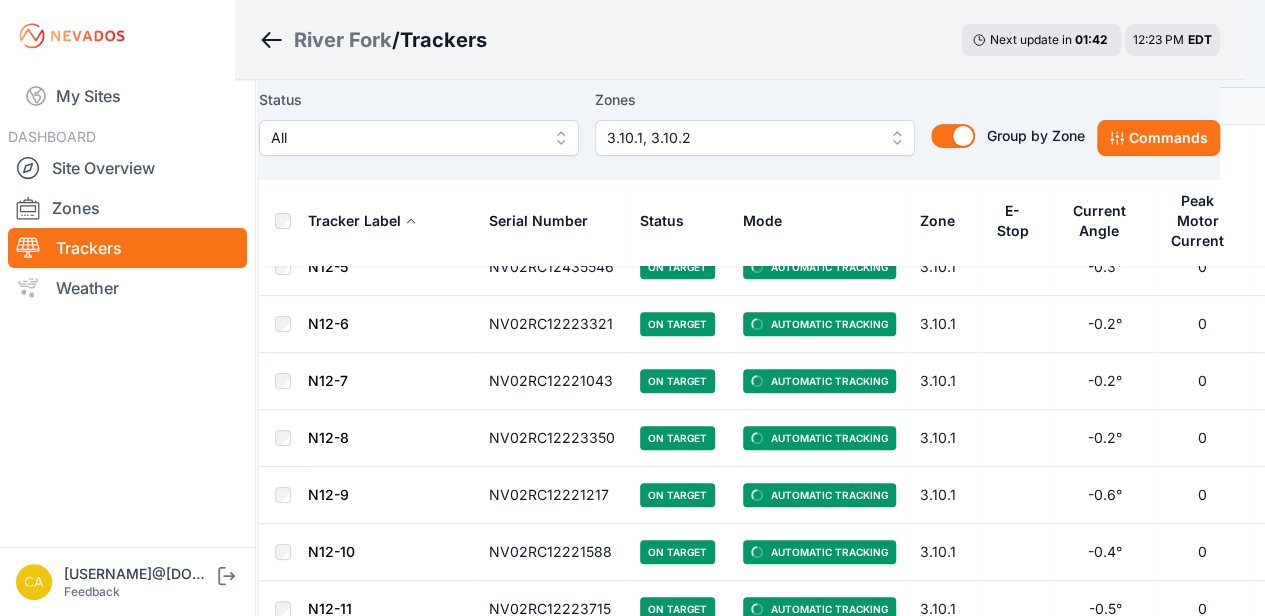 click at bounding box center [283, 221] 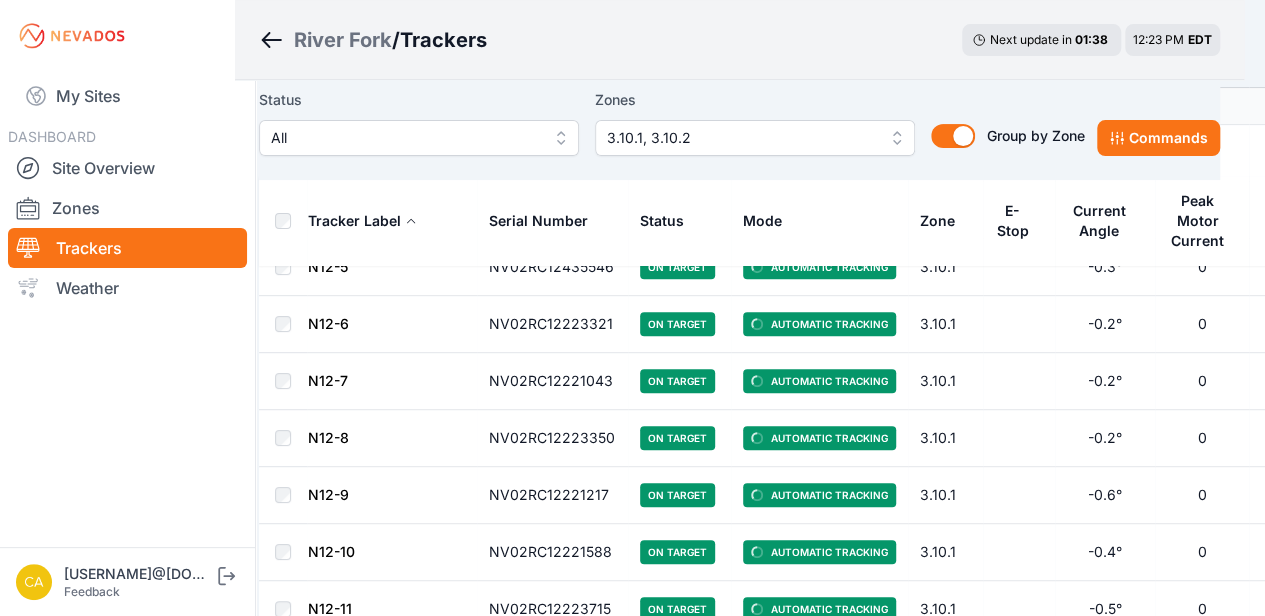 click on "Commands" at bounding box center (1158, 138) 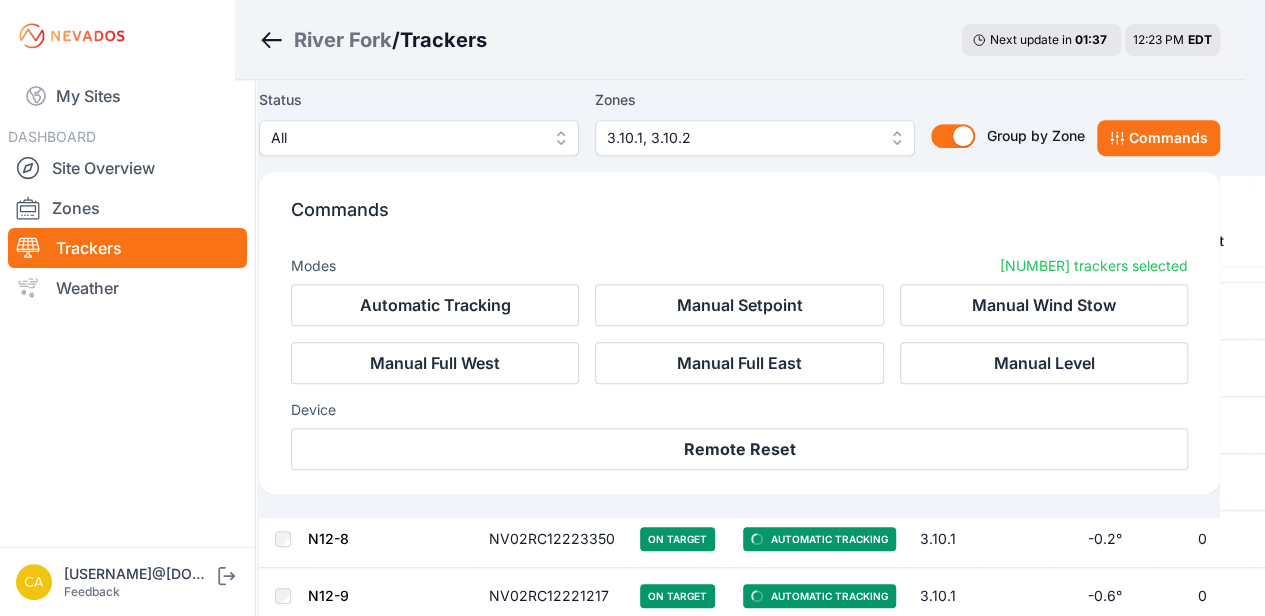 scroll, scrollTop: 543, scrollLeft: 21, axis: both 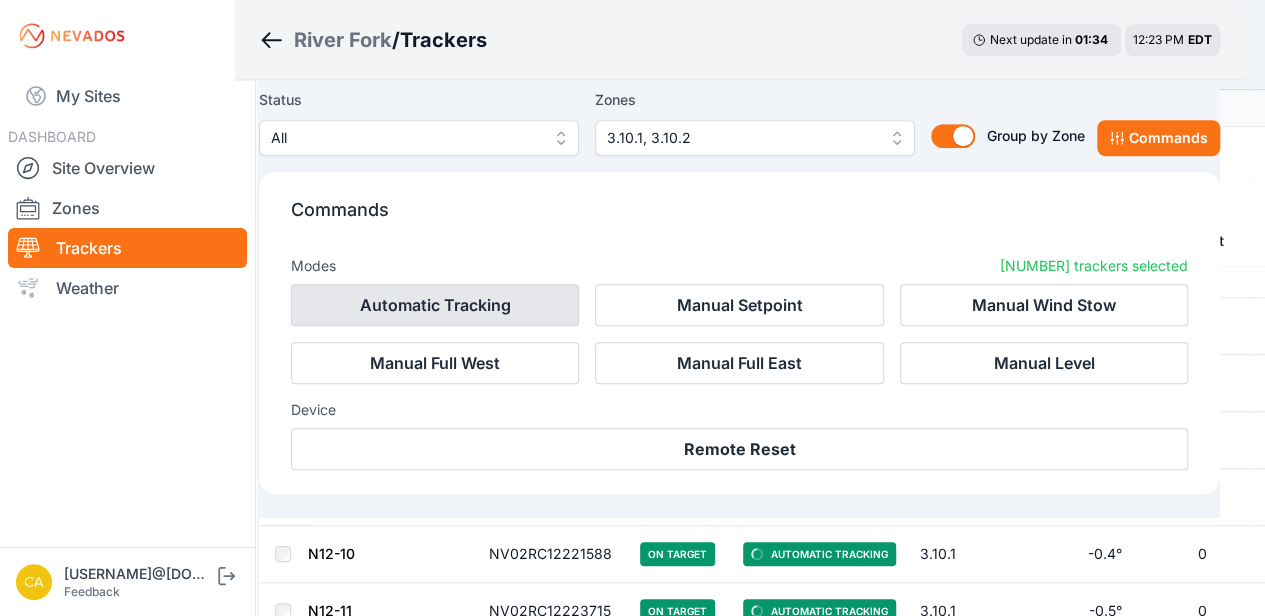 click on "Automatic Tracking" at bounding box center (435, 305) 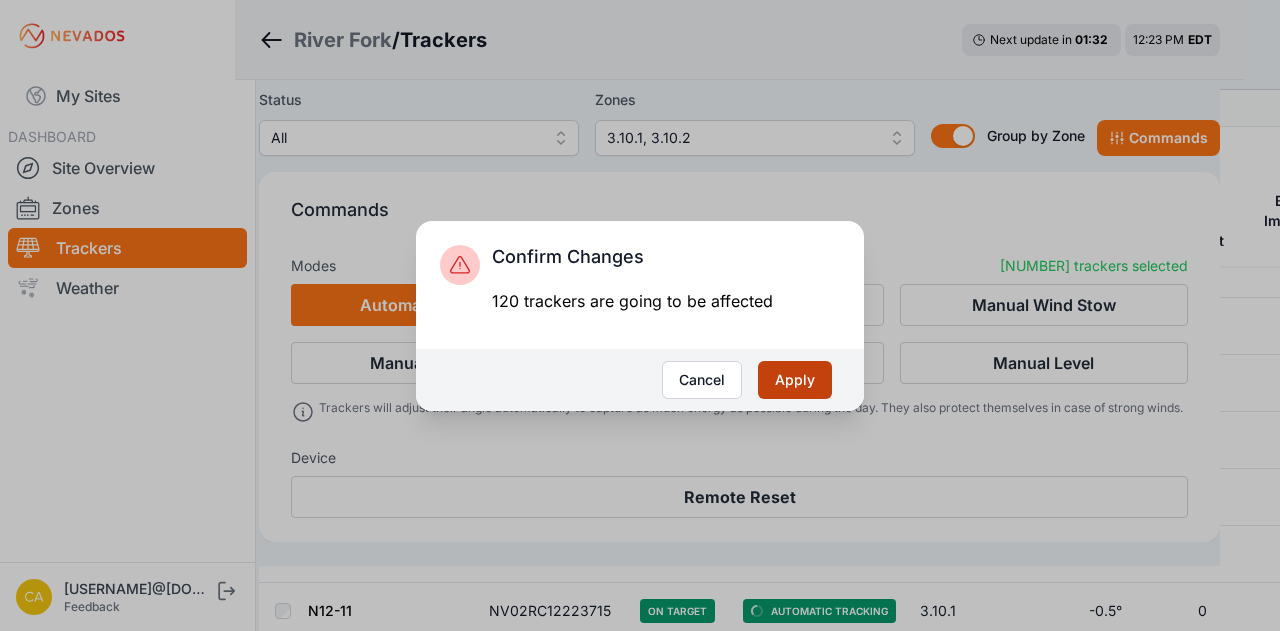 click on "Apply" at bounding box center (795, 380) 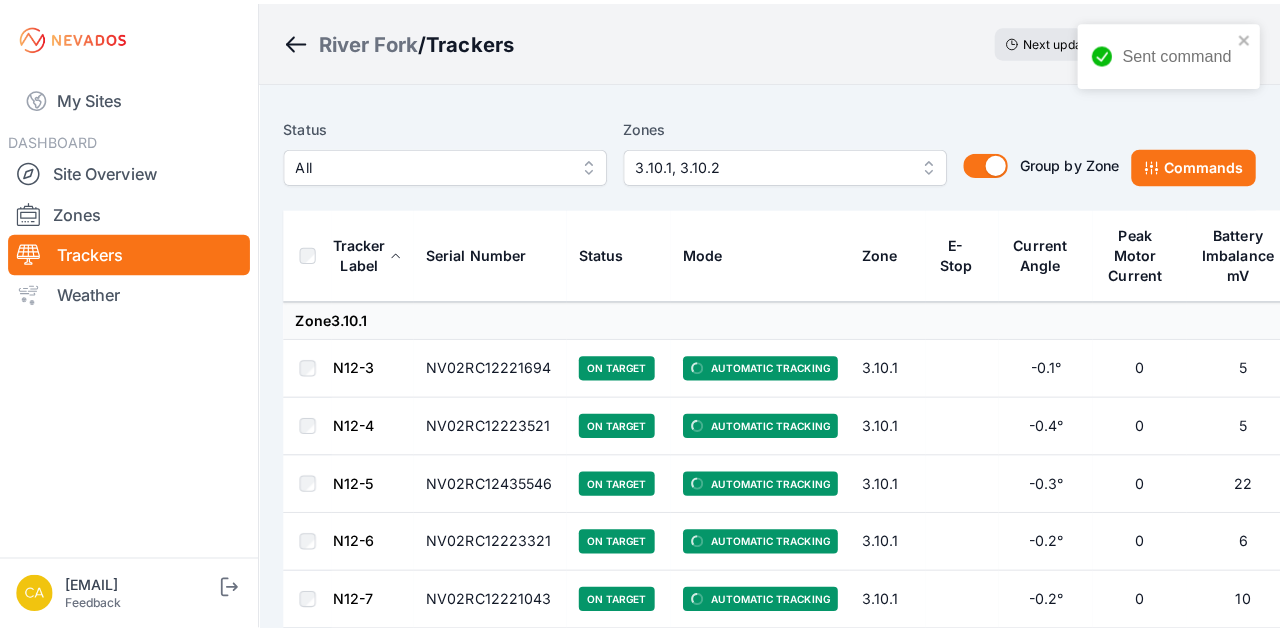 scroll, scrollTop: 0, scrollLeft: 0, axis: both 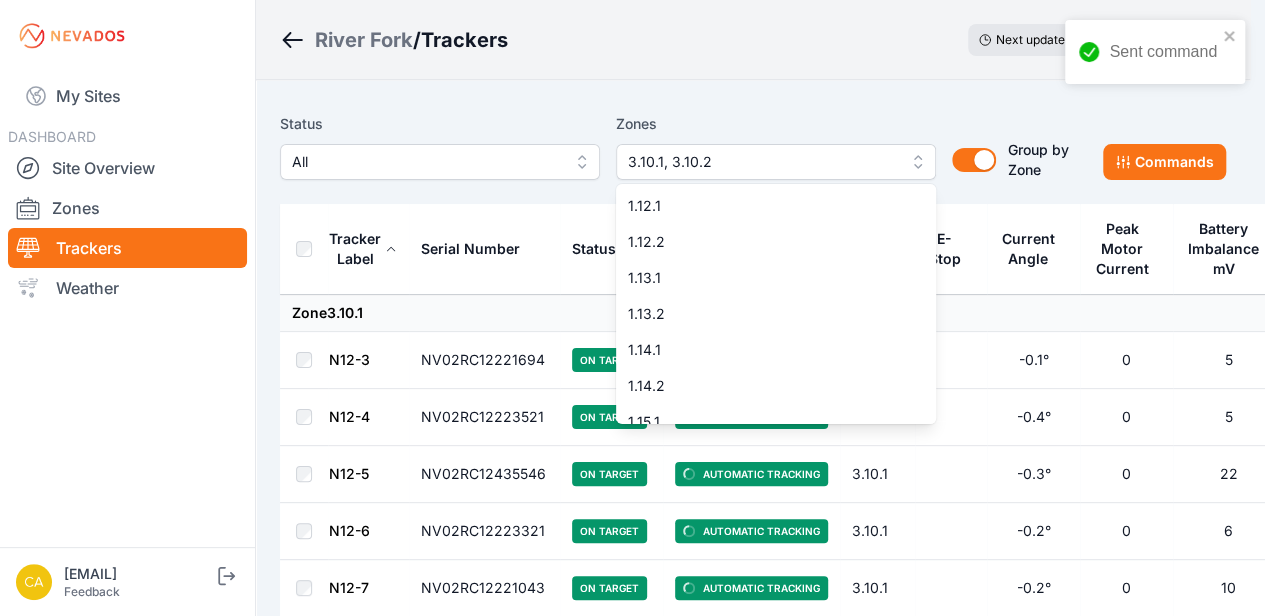 click on "3.10.1, 3.10.2" at bounding box center (762, 162) 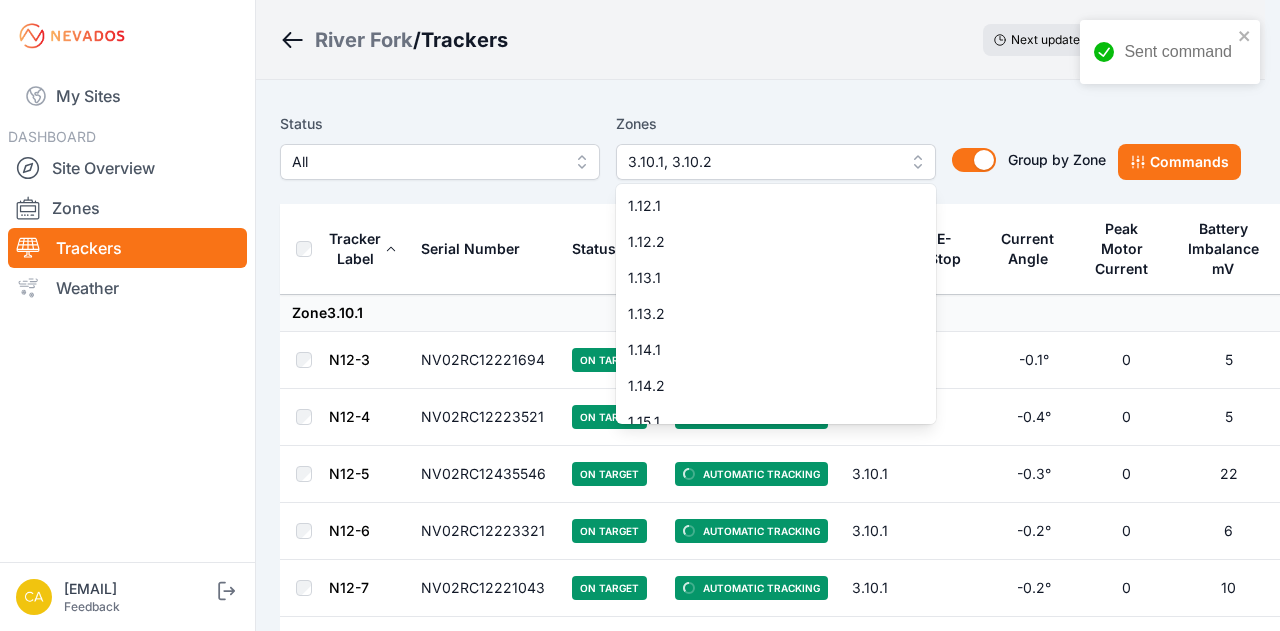 scroll, scrollTop: 448, scrollLeft: 0, axis: vertical 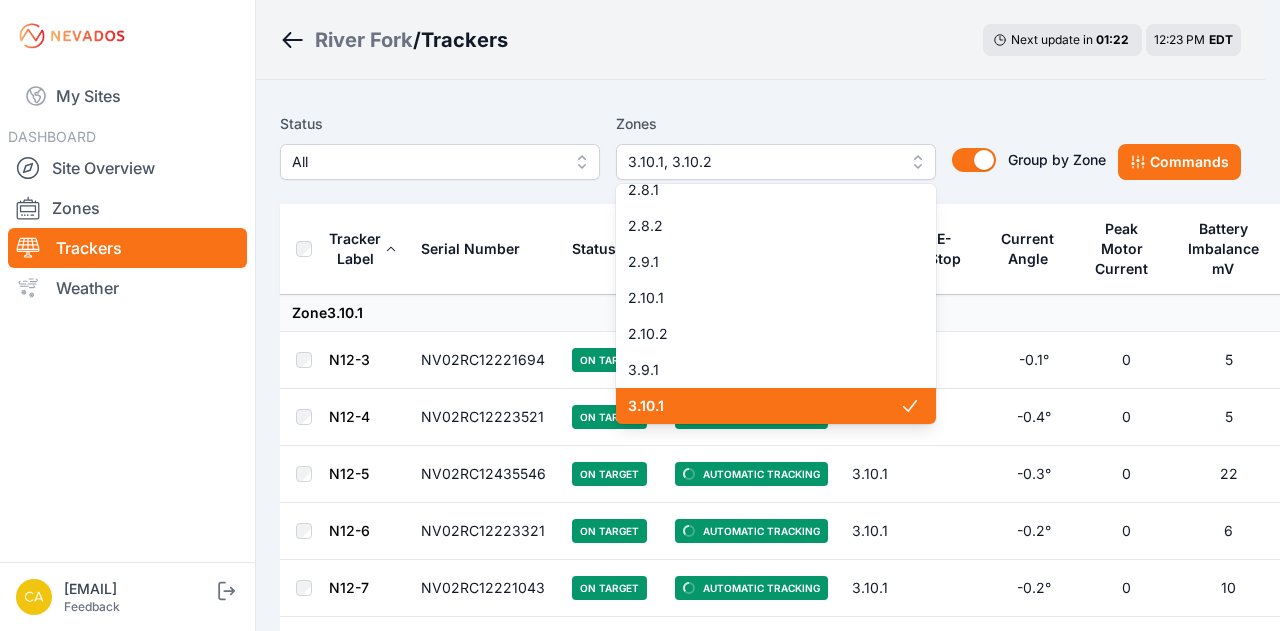 click on "3.10.1" at bounding box center [764, 406] 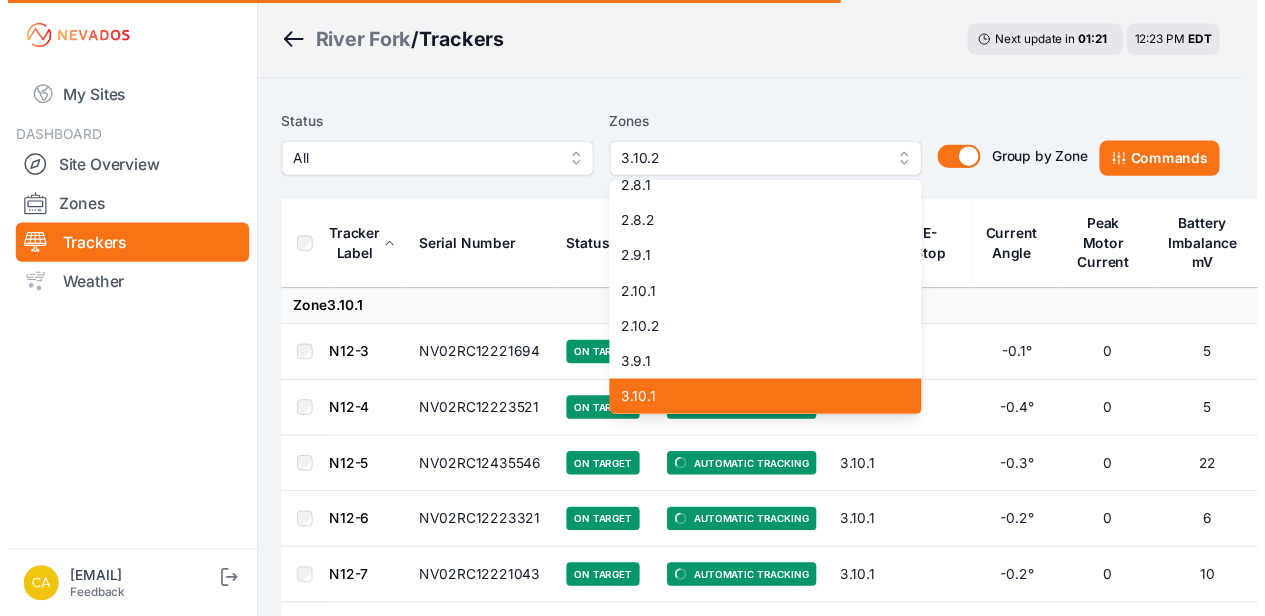 scroll, scrollTop: 488, scrollLeft: 0, axis: vertical 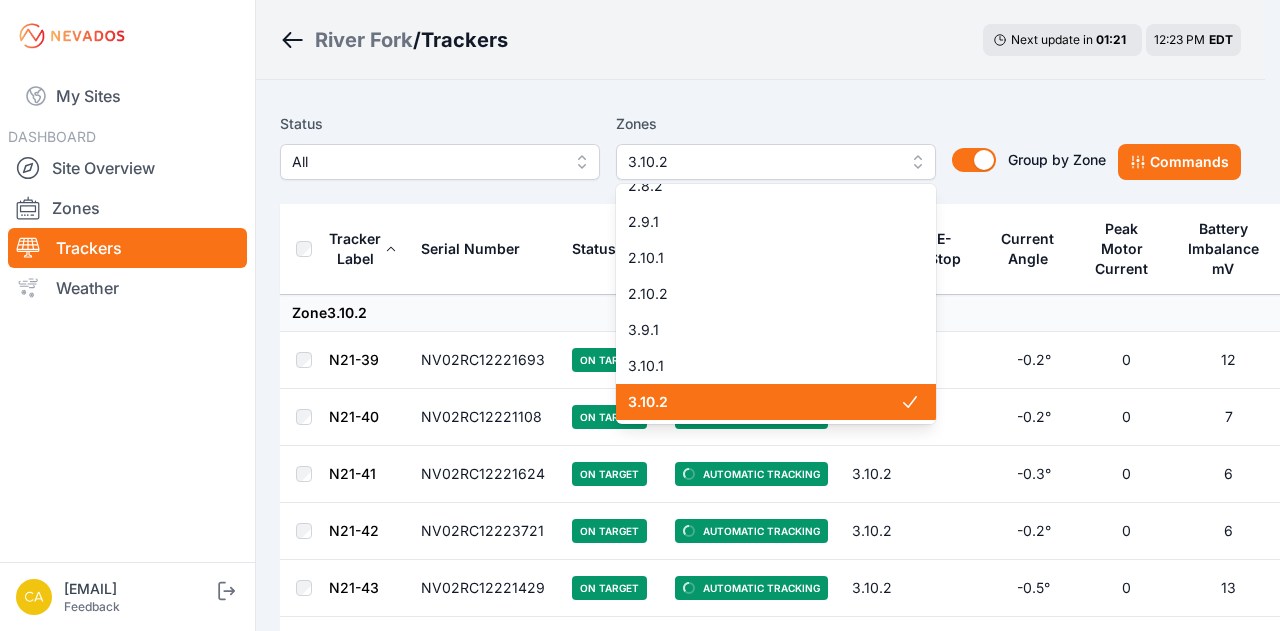 click on "3.10.2" at bounding box center (764, 402) 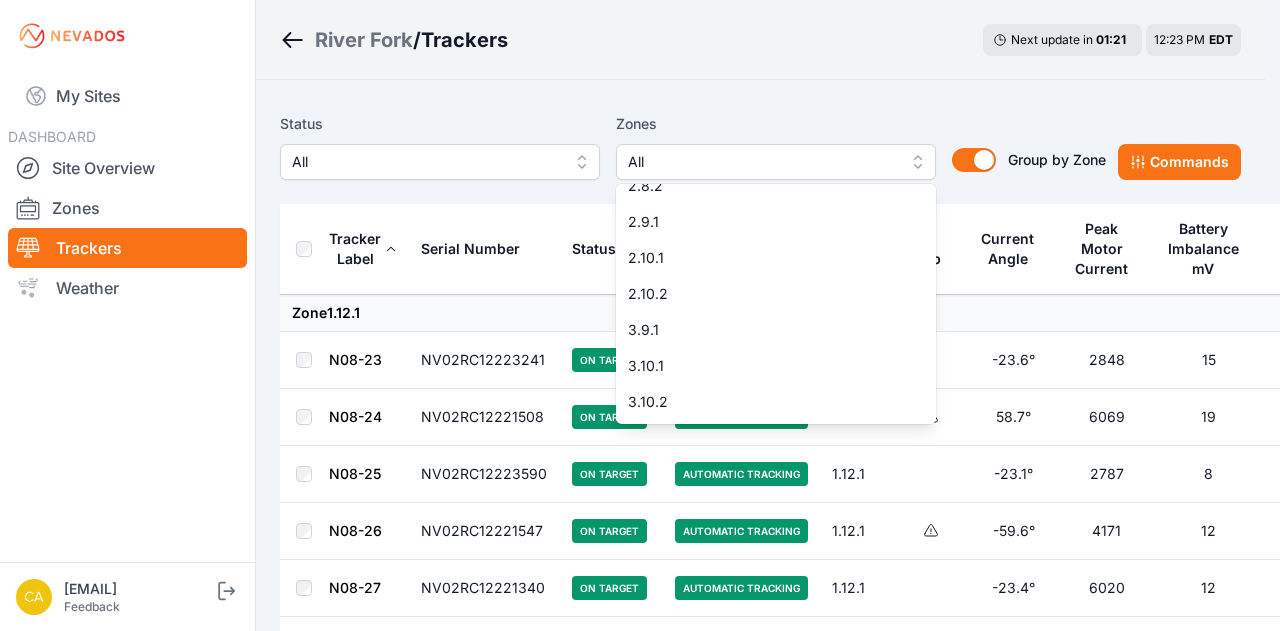 click on "Zones All 1.12.1 1.12.2 1.13.1 1.13.2 1.14.1 1.14.2 1.15.1 1.15.2 2.1.1 2.1.2 2.4.1 2.4.2 2.8.1 2.8.2 2.9.1 2.10.1 2.10.2 3.9.1 3.10.1 3.10.2" at bounding box center (776, 146) 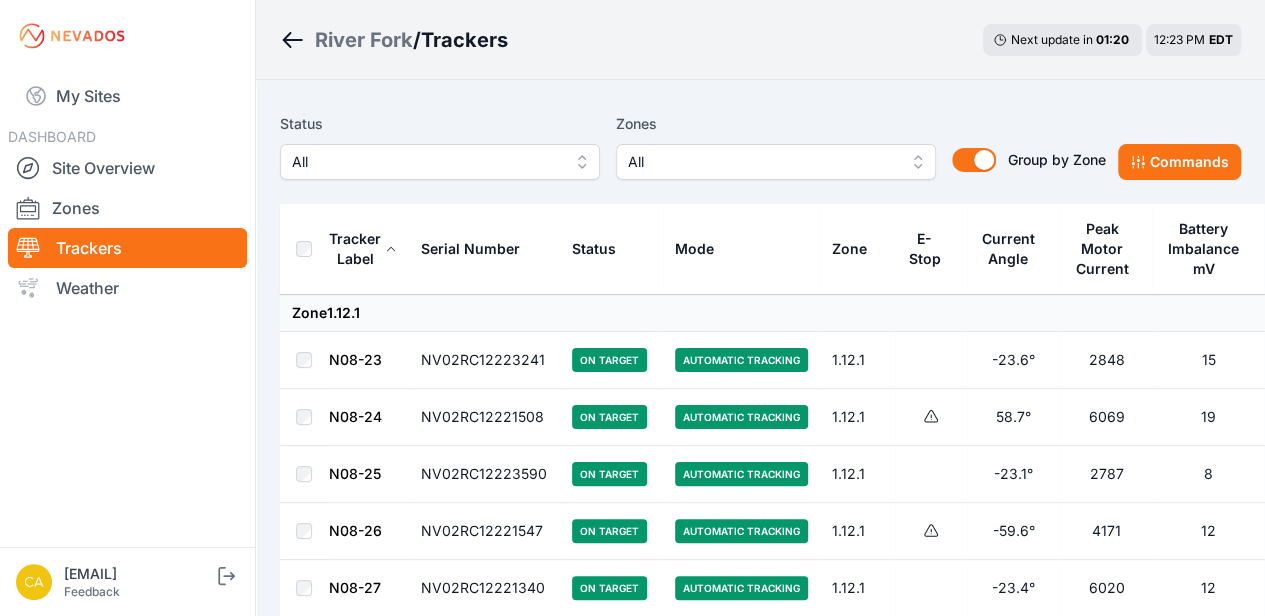 click on "Status All Zones All 1.12.1 1.12.2 1.13.1 1.13.2 1.14.1 1.14.2 1.15.1 1.15.2 2.1.1 2.1.2 2.4.1 2.4.2 2.8.1 2.8.2 2.9.1 2.10.1 2.10.2 3.9.1 3.10.1 3.10.2 Group by Zone Group by Zone Commands Tracker Label Serial Number Status Mode Zone E-Stop Current Angle Peak Motor Current Battery Imbalance mV Pony Panel mV Zone  1.12.1 N08-23 NV02RC12223241 On Target Automatic Tracking 1.12.1 -23.6° 2848 15 27350 N08-24 NV02RC12221508 On Target Automatic Tracking 1.12.1 58.7° 6069 19 28350 N08-25 NV02RC12223590 On Target Automatic Tracking 1.12.1 -23.1° 2787 8 26700 N08-26 NV02RC12221547 On Target Automatic Tracking 1.12.1 -59.6° 4171 12 27070 N08-27 NV02RC12221340 On Target Automatic Tracking 1.12.1 -23.4° 6020 12 29180 N08-28 NV02RC12223743 On Target Automatic Tracking 1.12.1 -50.3° 2951 6 27060 N08-29 NV02RC12221534 On Target Automatic Tracking 1.12.1 -23.5° 2507 15 27370 N08-30 NV02RC12223710 On Target Automatic Tracking 1.12.1 -47.4° 2785 11 27100 N08-31 NV02RC12221721 On Target Automatic Tracking 1.12.1 2831 8" at bounding box center [760, 6041] 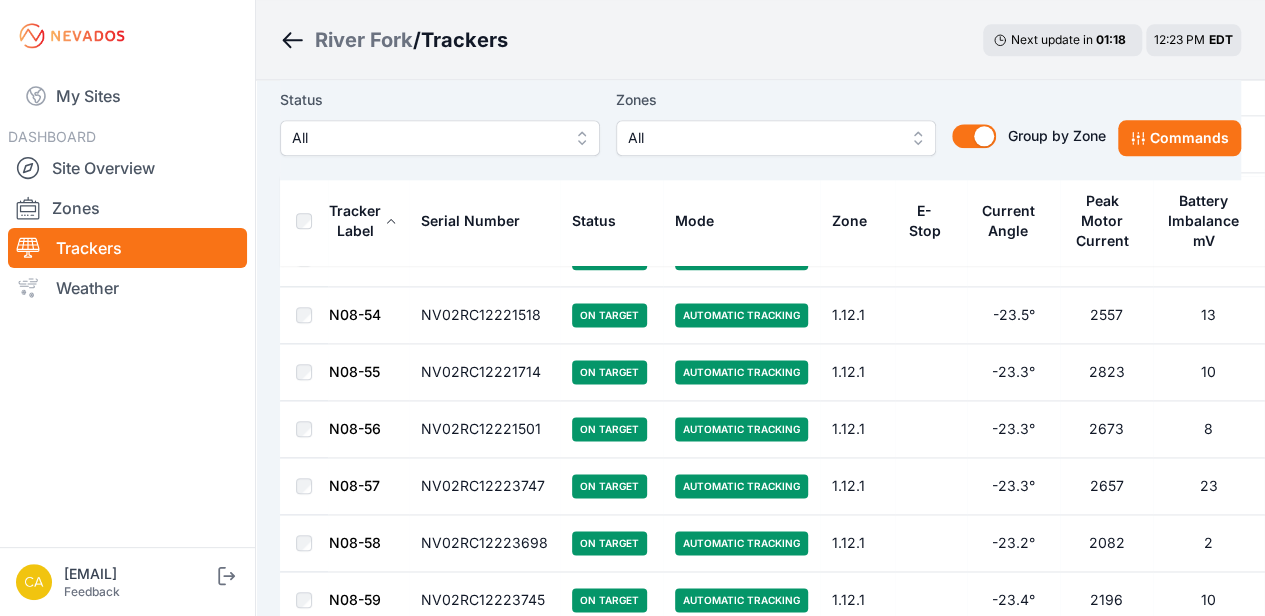 scroll, scrollTop: 1270, scrollLeft: 0, axis: vertical 